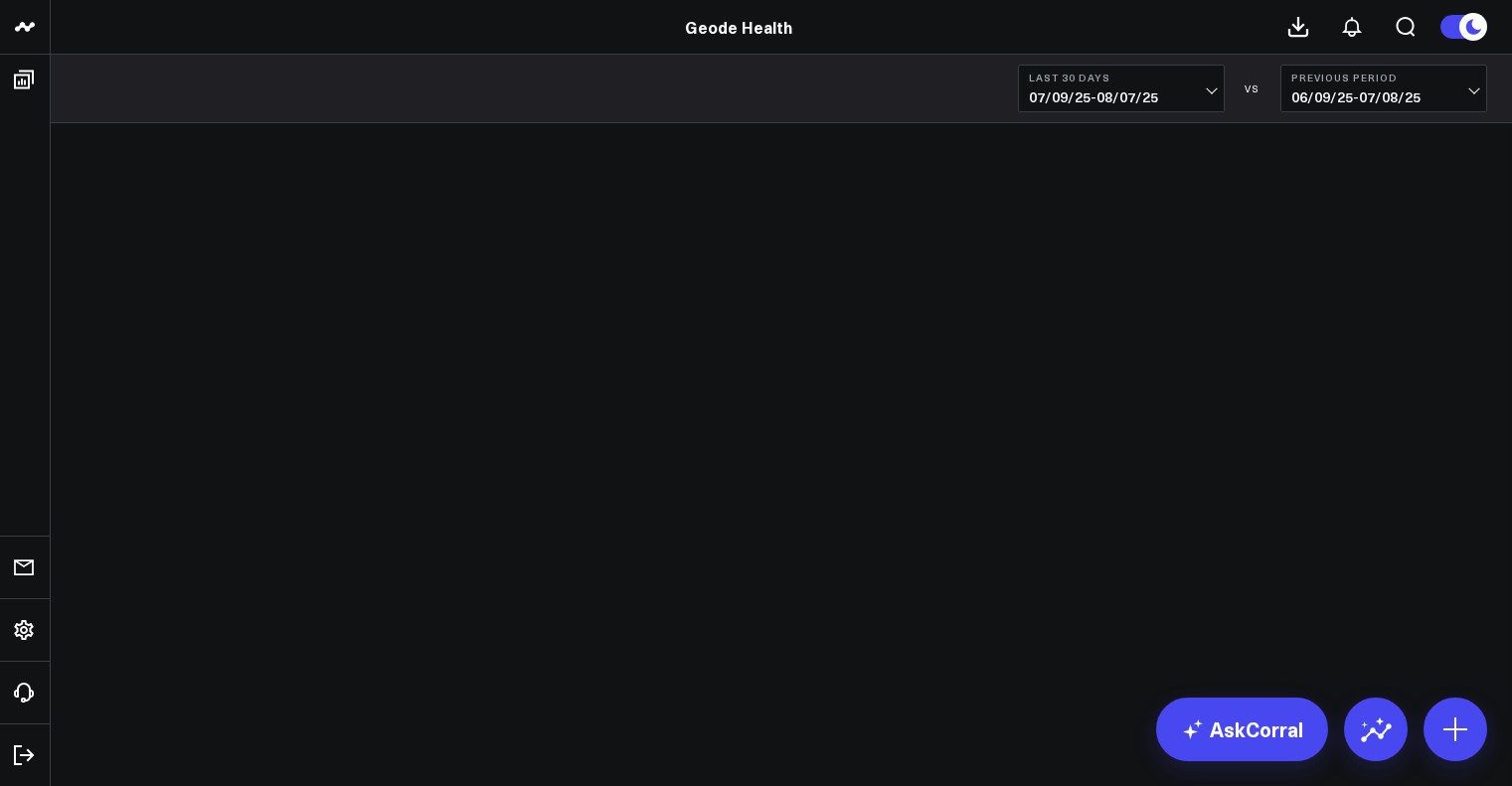 scroll, scrollTop: 0, scrollLeft: 0, axis: both 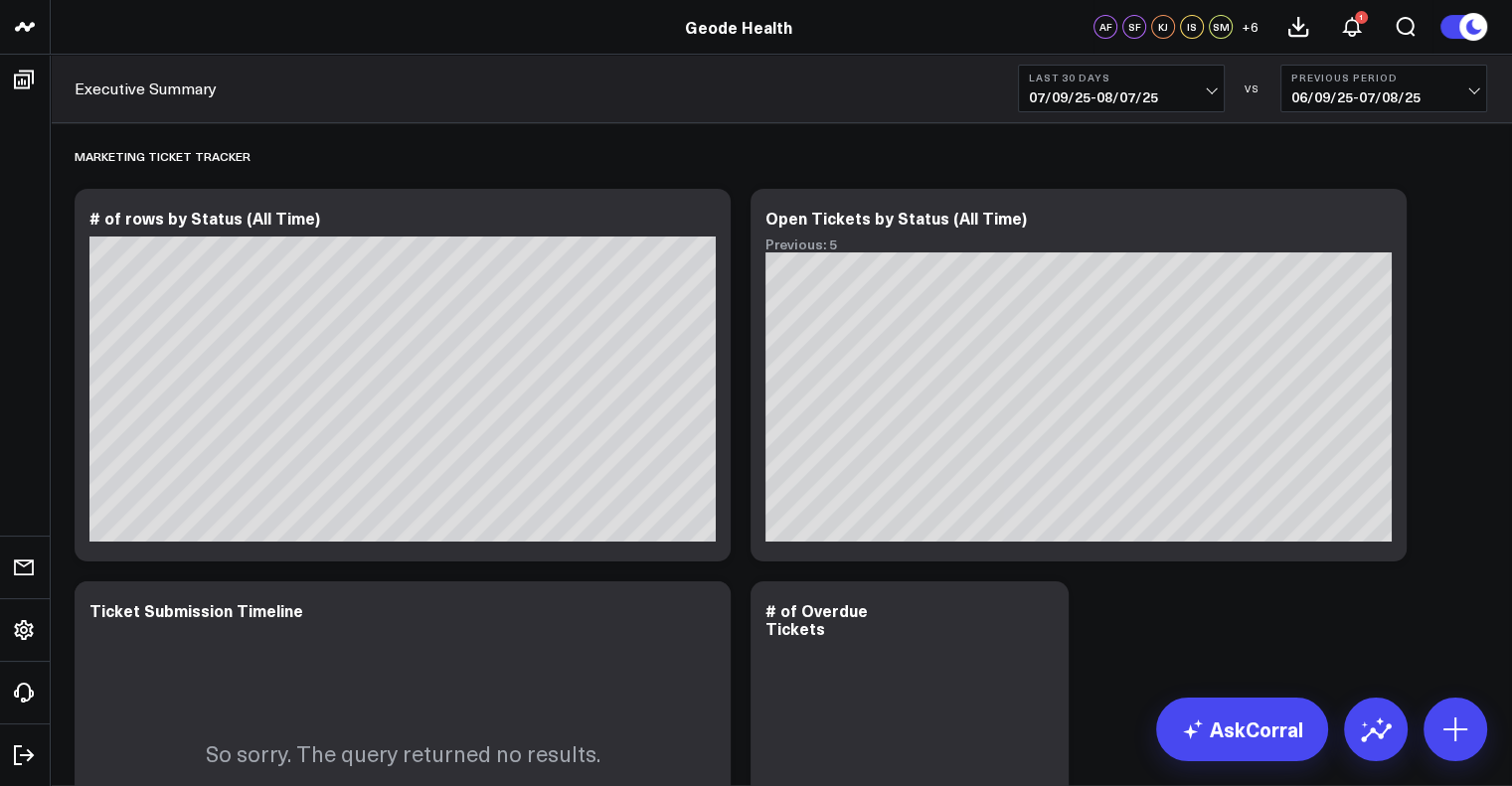 click on "07/09/25  -  08/07/25" at bounding box center (1121, 97) 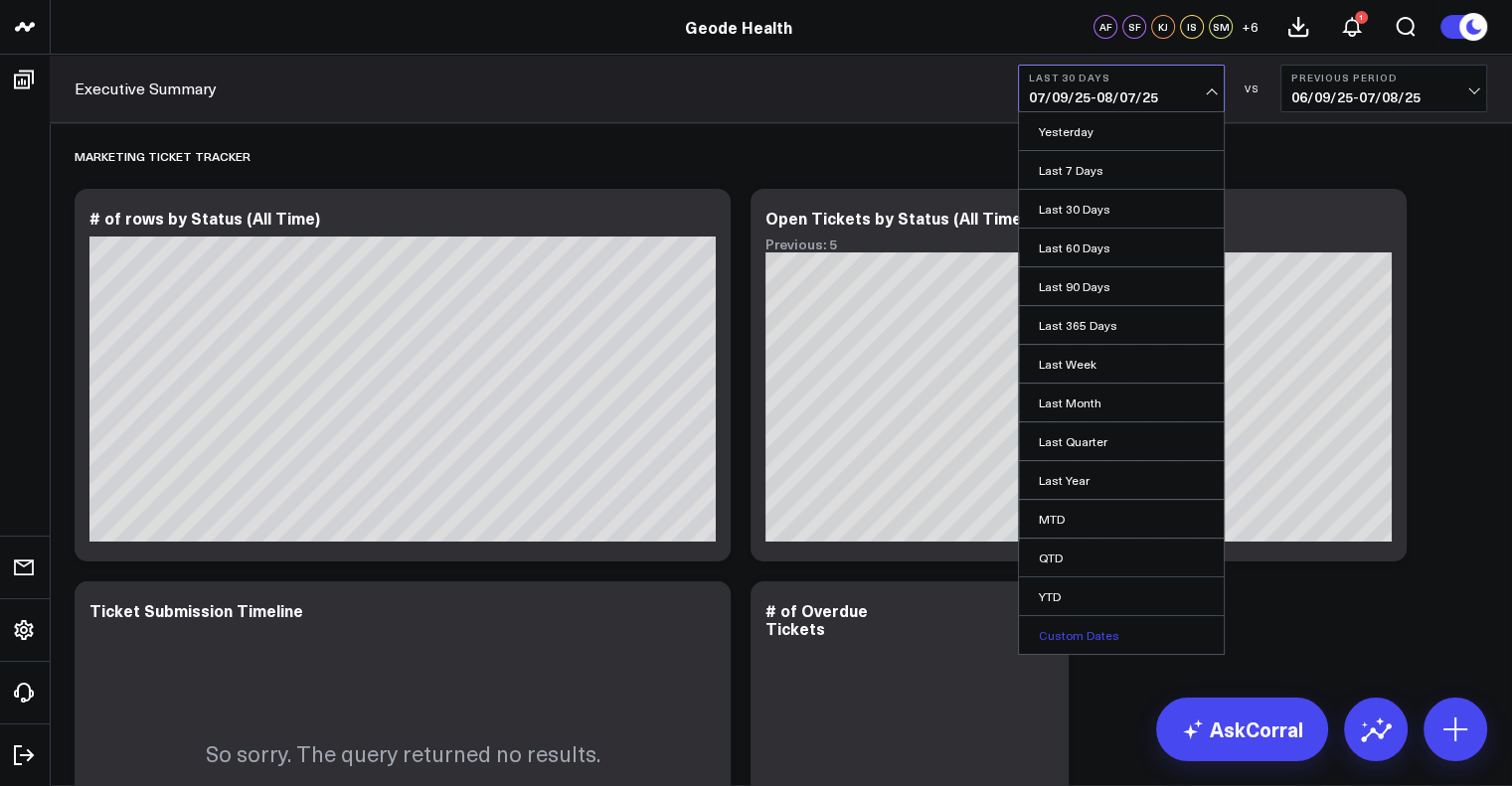 click on "Custom Dates" at bounding box center (1121, 635) 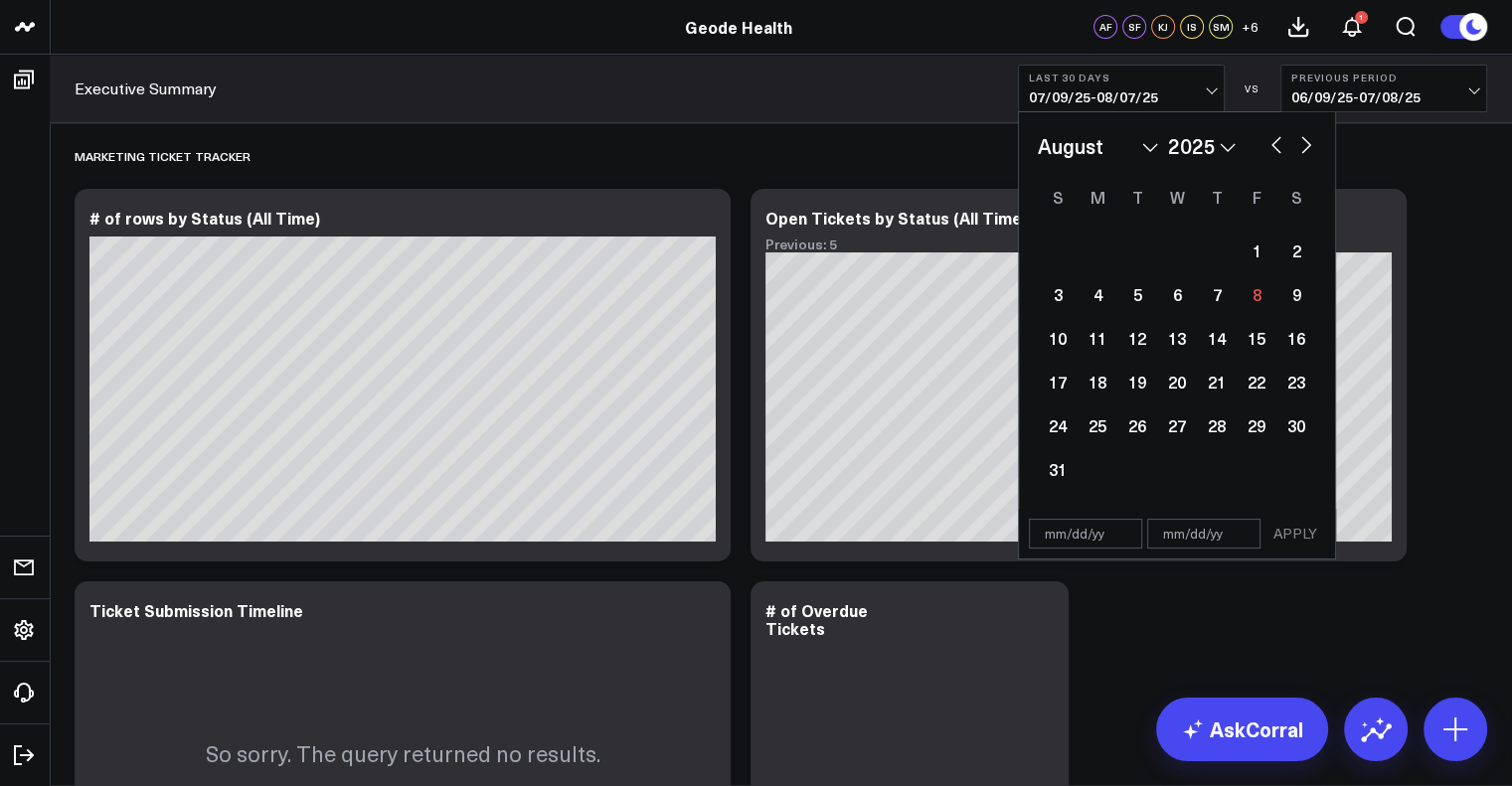 click at bounding box center [1276, 143] 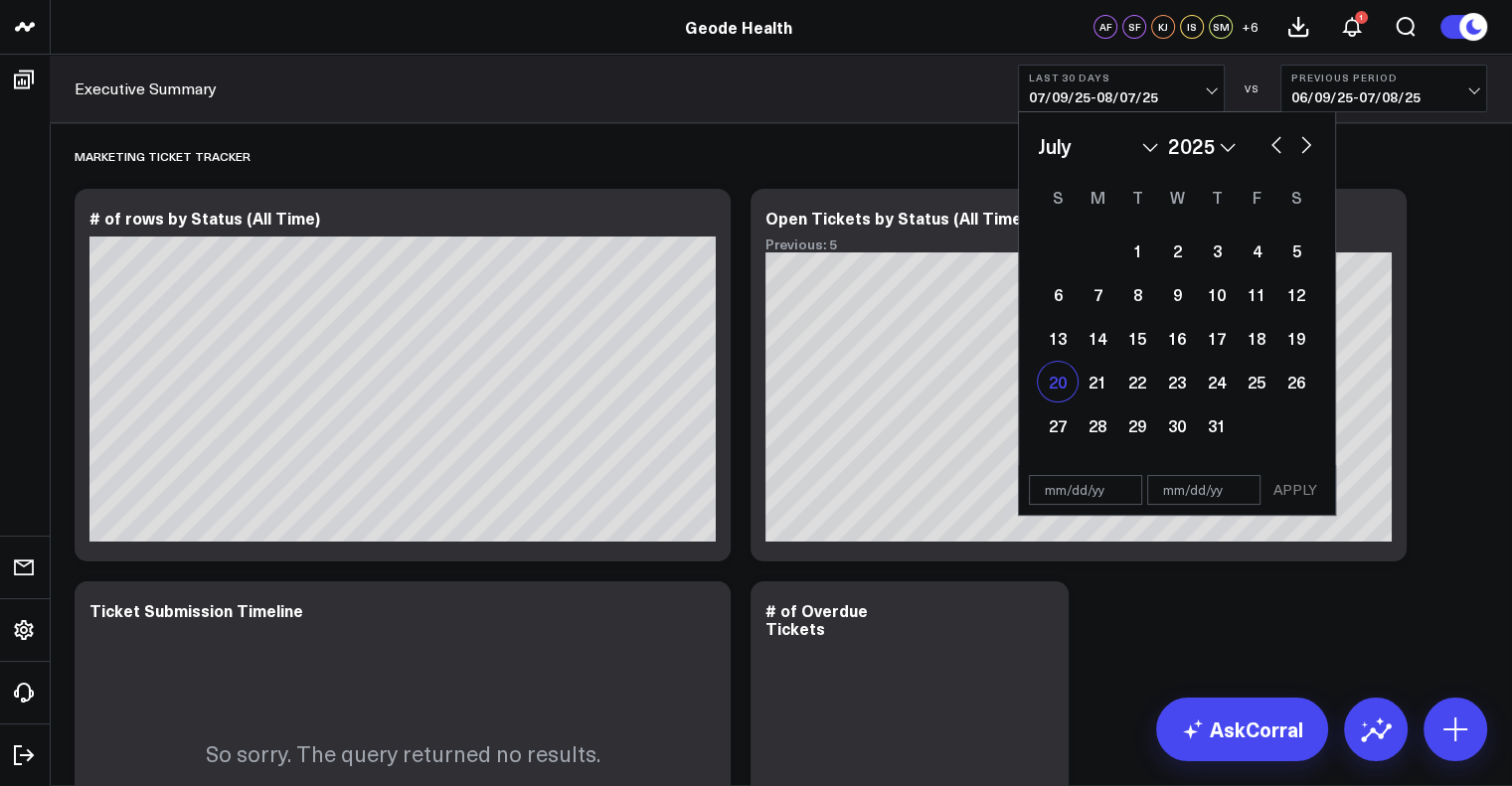 click on "20" at bounding box center (1058, 382) 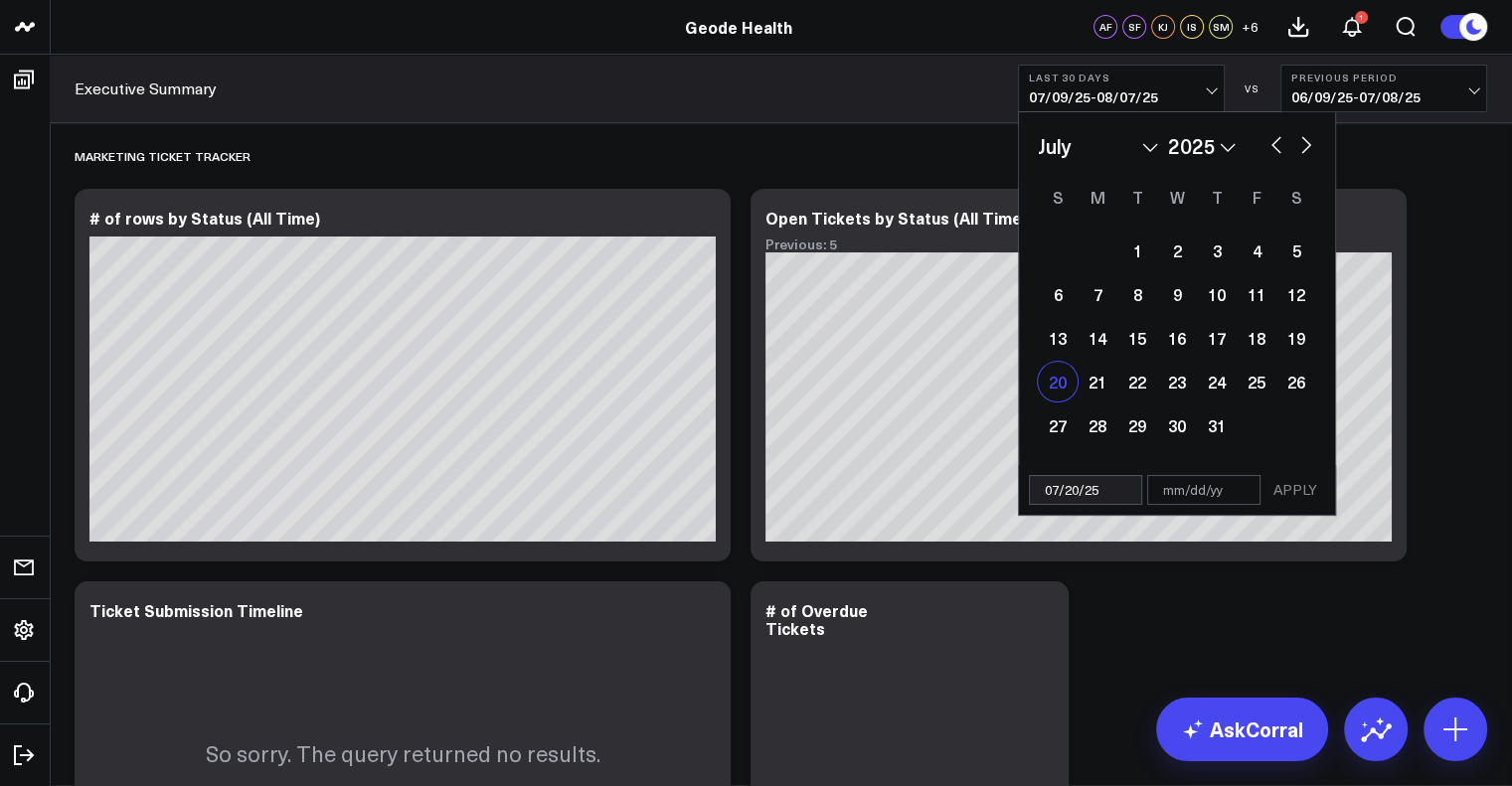 select on "6" 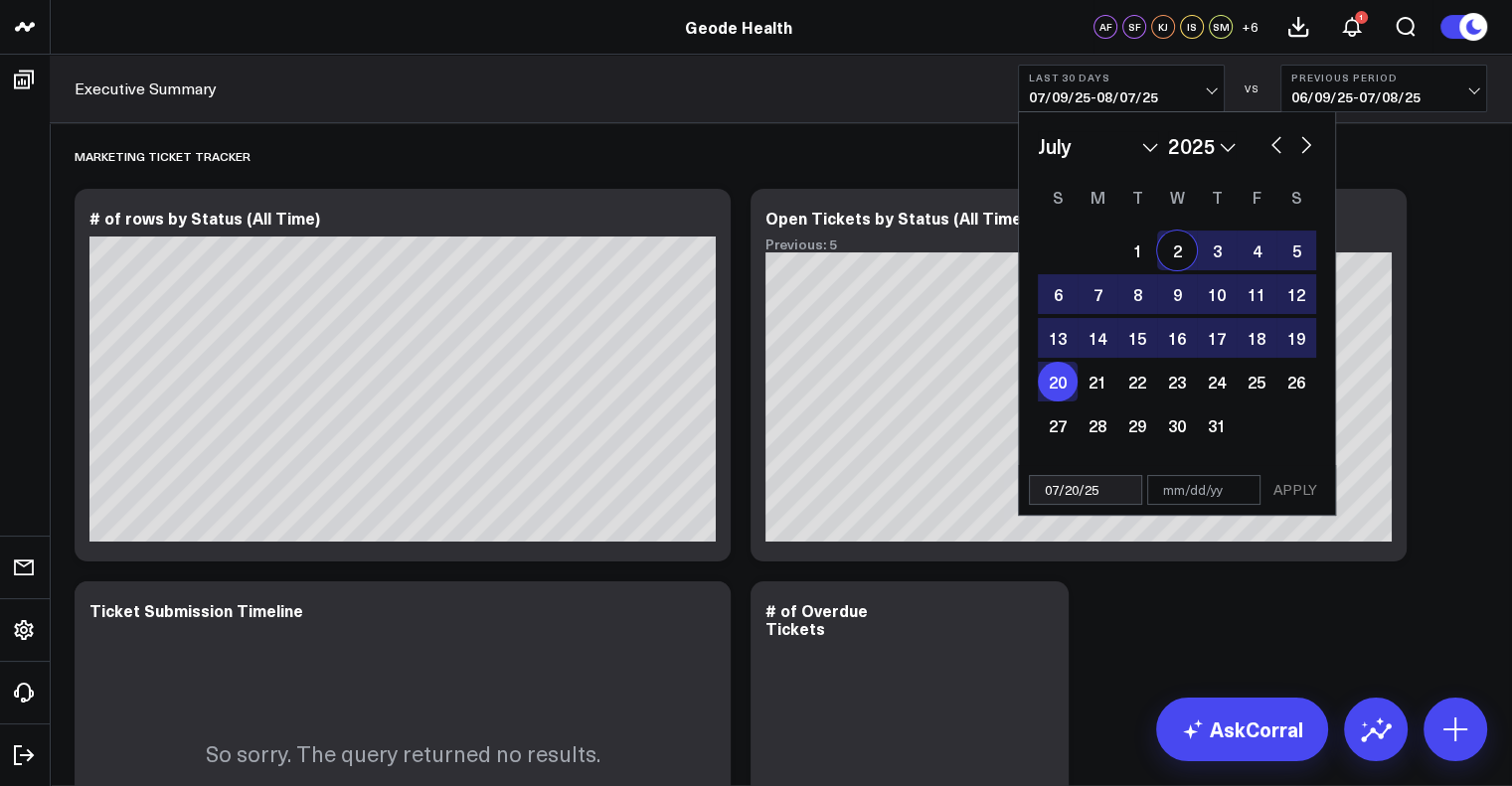 click at bounding box center (1306, 143) 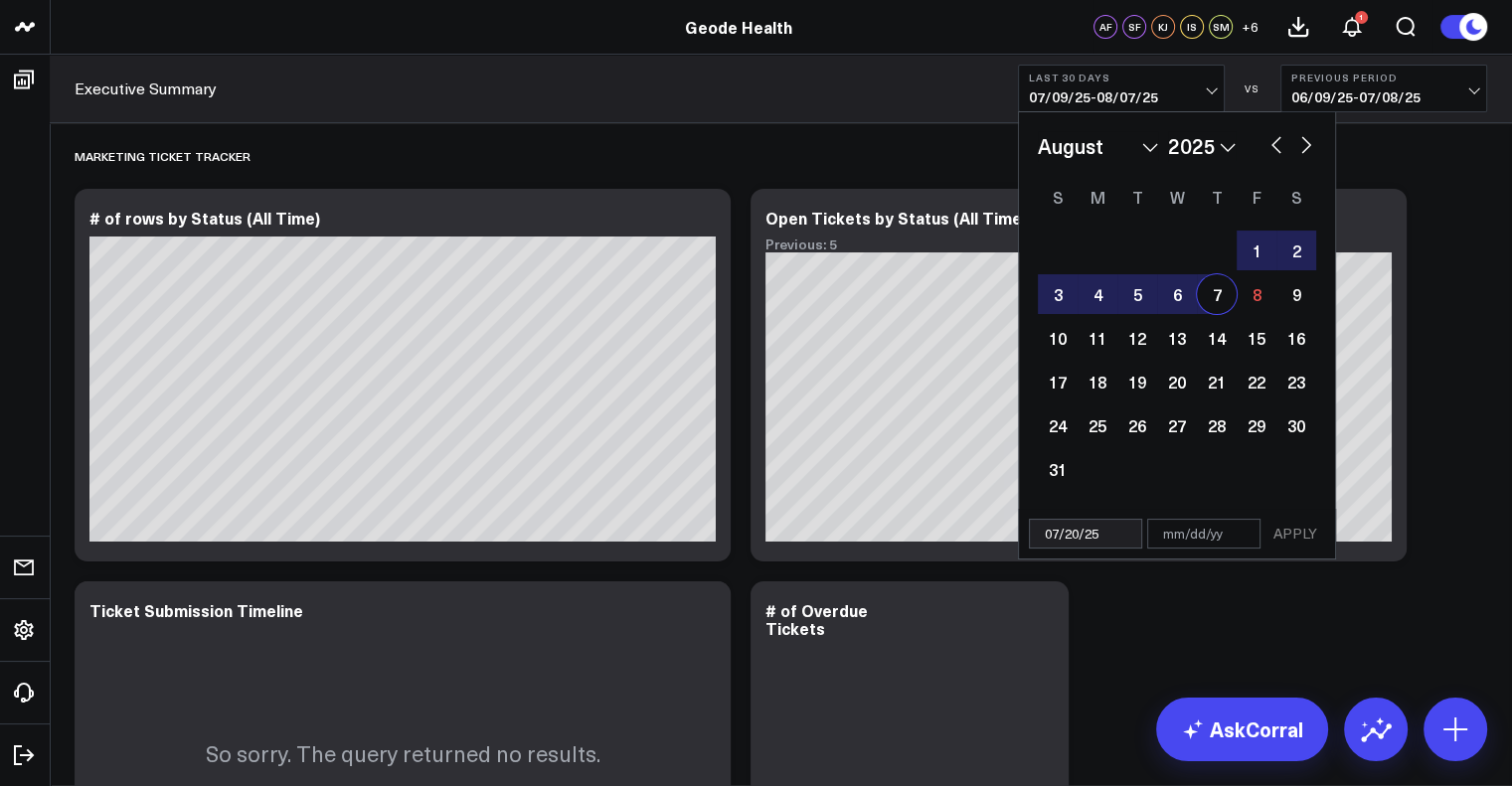 click on "7" at bounding box center [1217, 294] 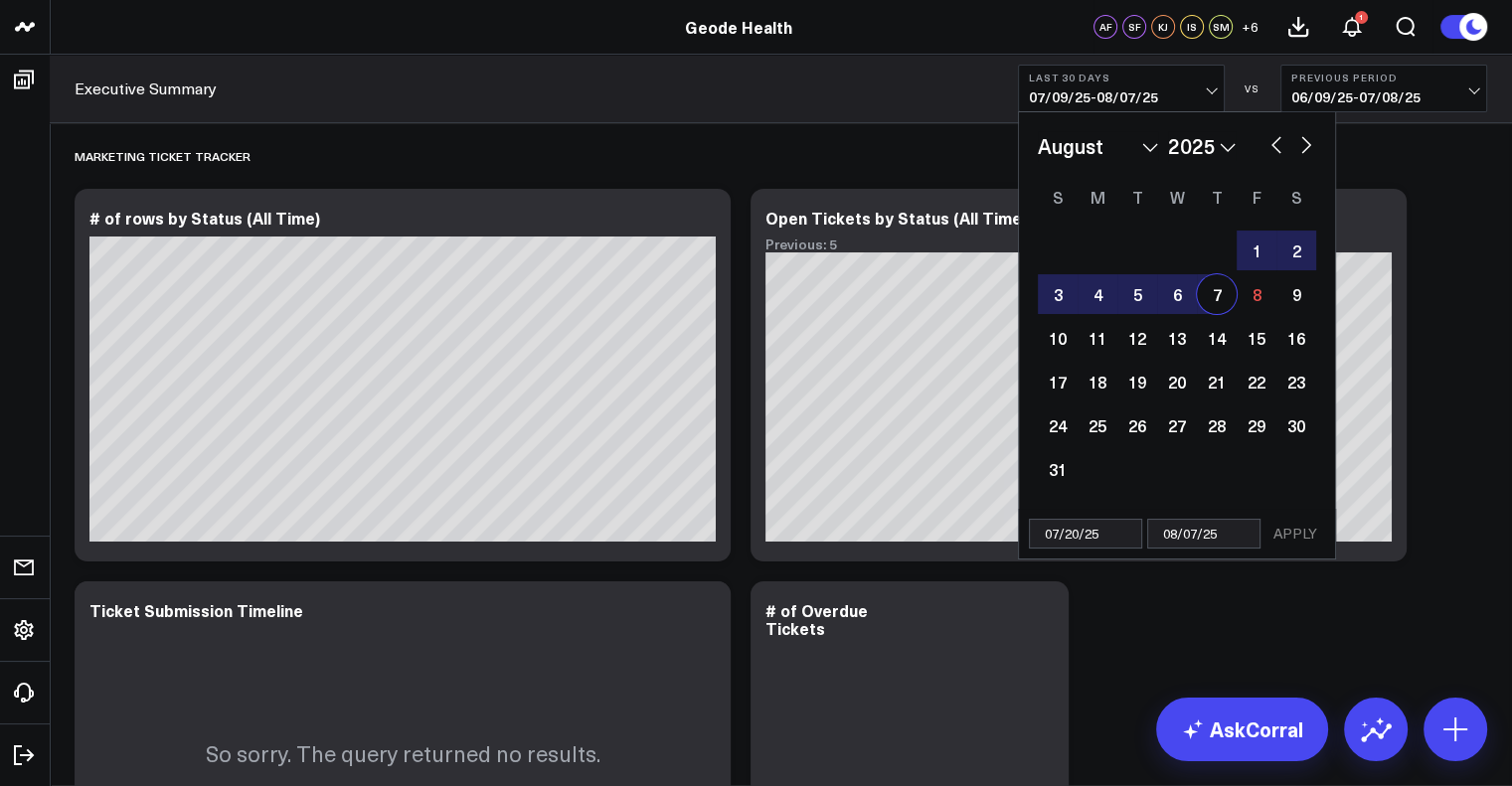 select on "7" 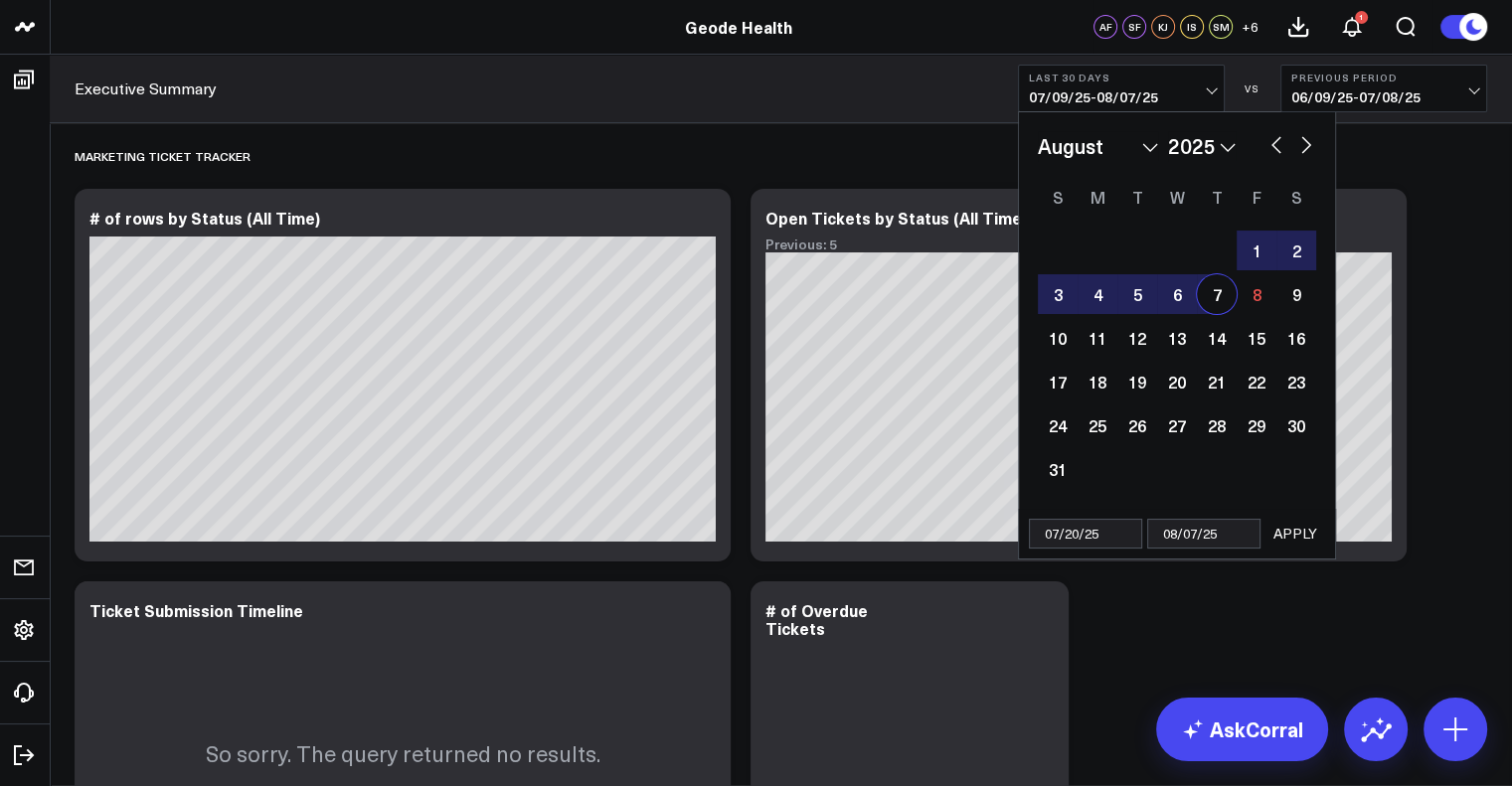 click on "APPLY" at bounding box center [1295, 534] 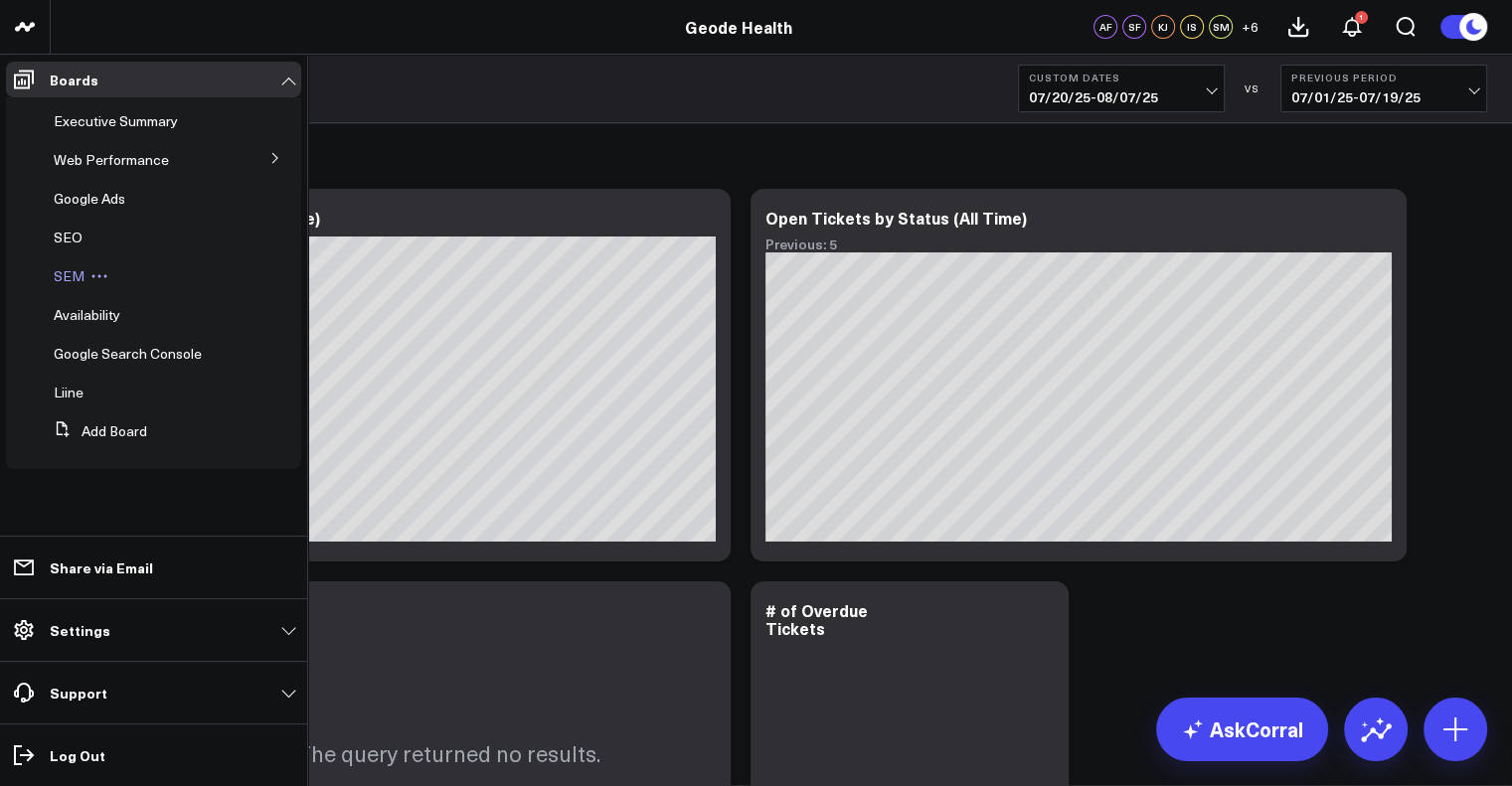 click on "SEM" at bounding box center [143, 276] 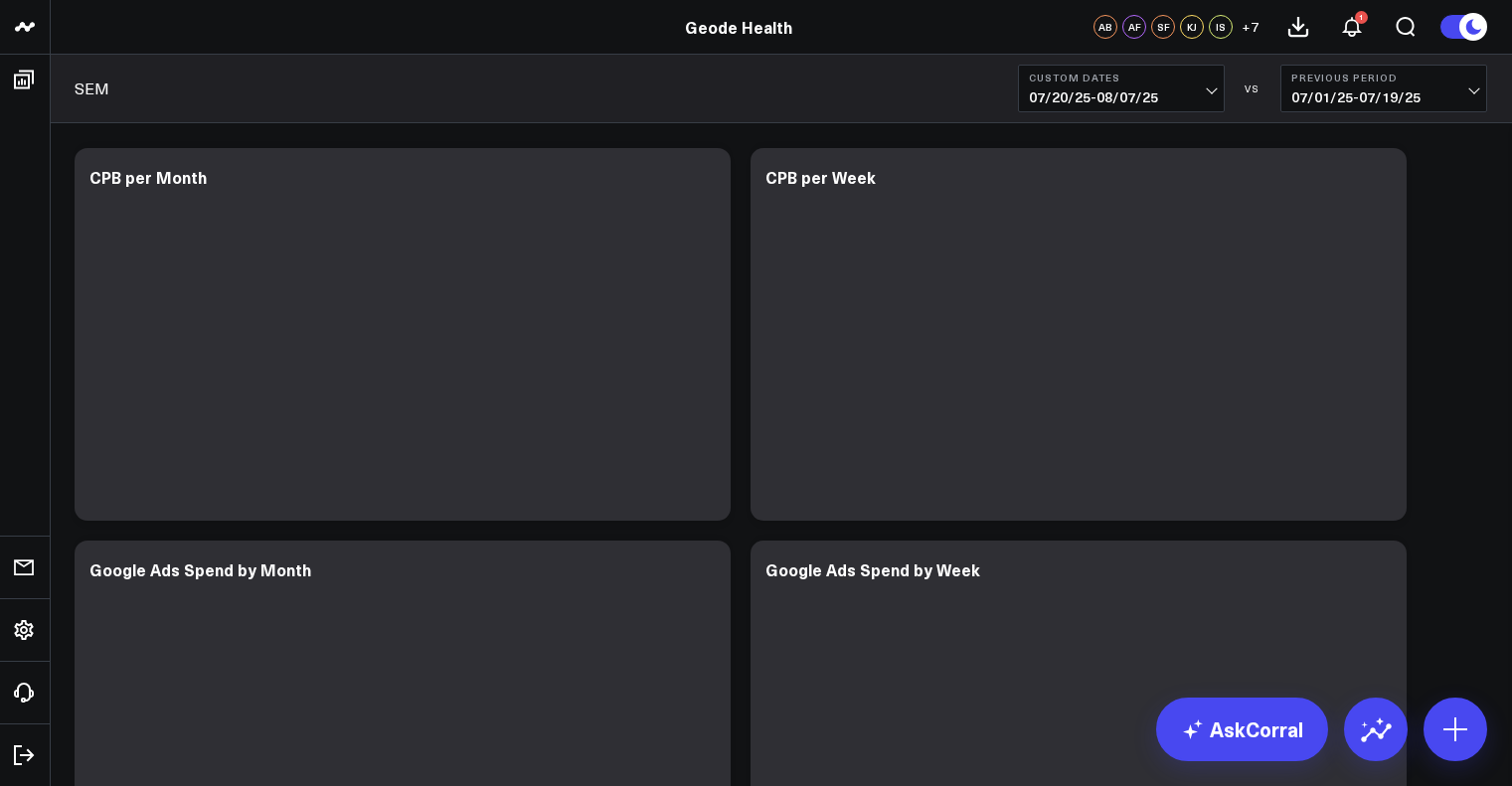 scroll, scrollTop: 0, scrollLeft: 0, axis: both 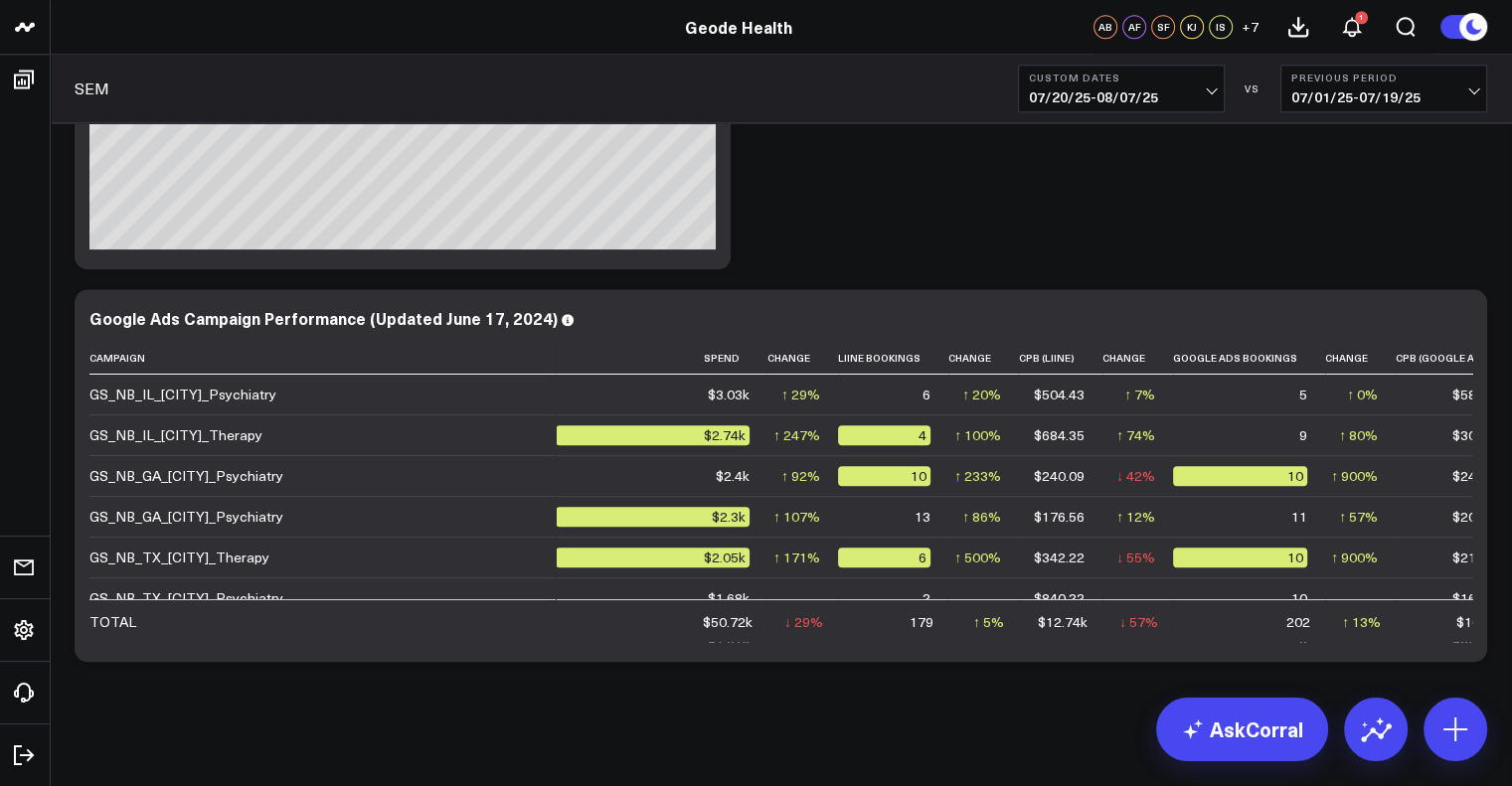 click on "Modify via AI Copy link to widget Ask support Remove Create linked copy Executive Summary Web Performance  Mixpanel Screener Questions Google Ads SEO SEM Availability Google Search Console Liine Duplicate to Executive Summary Web Performance  Mixpanel Screener Questions Google Ads SEO SEM Availability Google Search Console Liine Move to Executive Summary Web Performance  Mixpanel Screener Questions Google Ads SEO SEM Availability Google Search Console Liine Change chart to Fuel Gauge Fuel Gauge w/o Comparison Comparison Bar Static Number Line Chart for Date Comparison Bar Chart Bar Chart w/o Comparison Wide Bar Chart Wide Bar Chart w/o Comparison Donut Chart Donut Chart w/o Comparison Pie Chart Vertical Funnel Horizontal Funnel US Map US Map (Regional) Line Chart Clustered Column Chart Stacked Area Line Chart Scatterplot Stacked Column Chart Column vs Line Series Sunburst Heat Map Table Table w/ Date Columns Table w/o Comparison Comment Export PNG Edit Widget CPB per Month Ask a Data Analyst Modify via AI SEO" at bounding box center [780, -703] 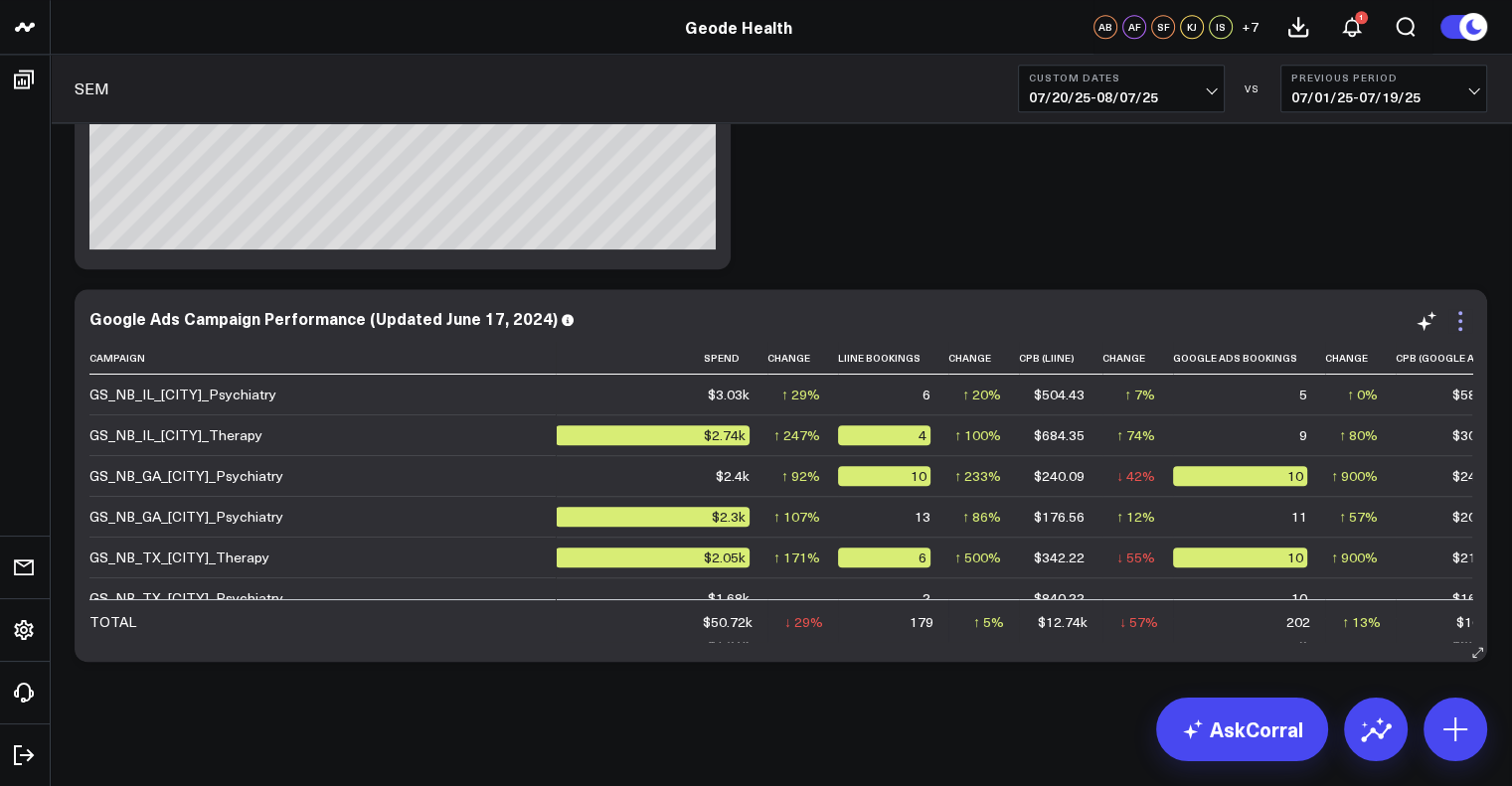 click 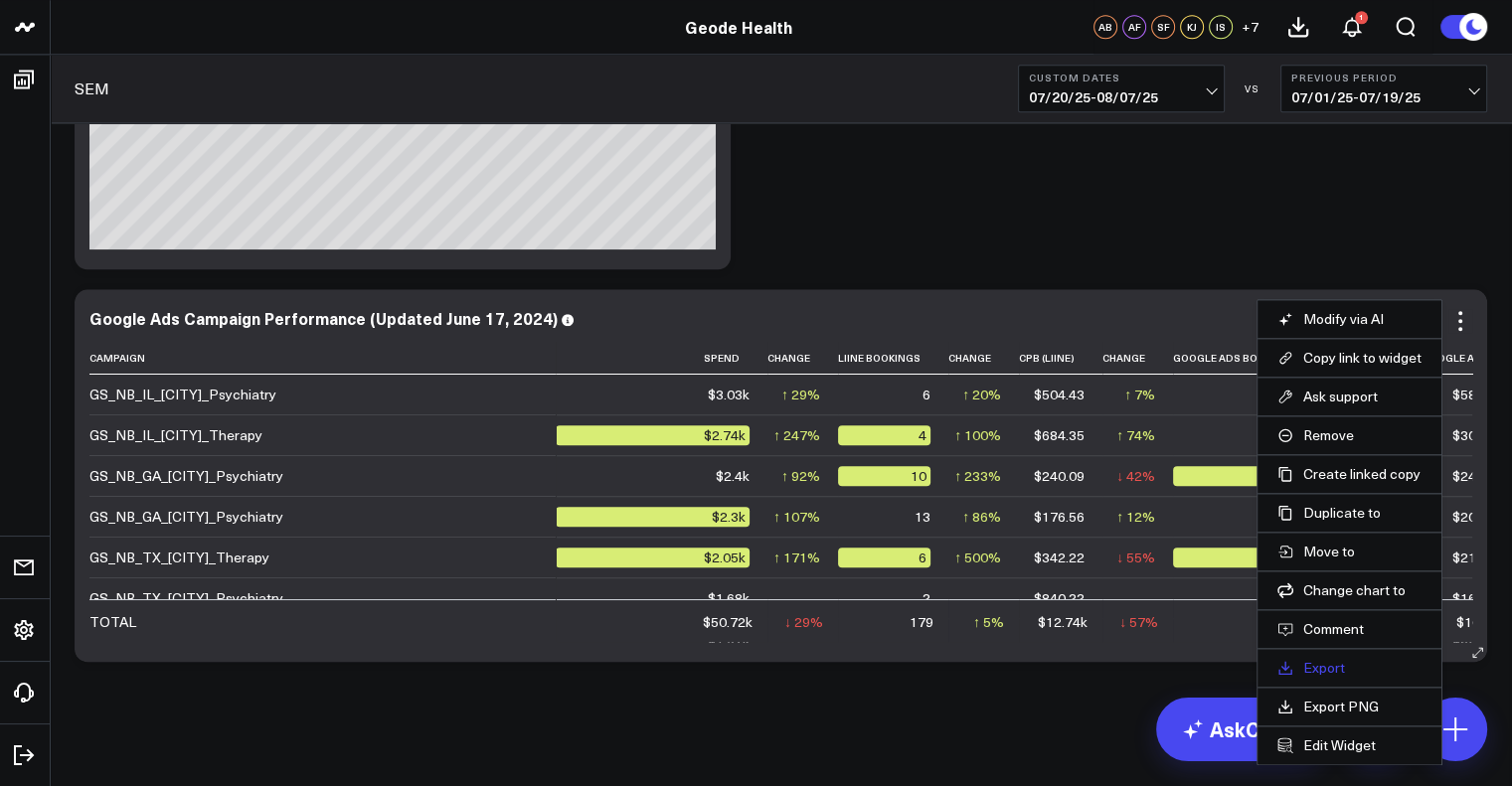click on "Export" at bounding box center (1349, 668) 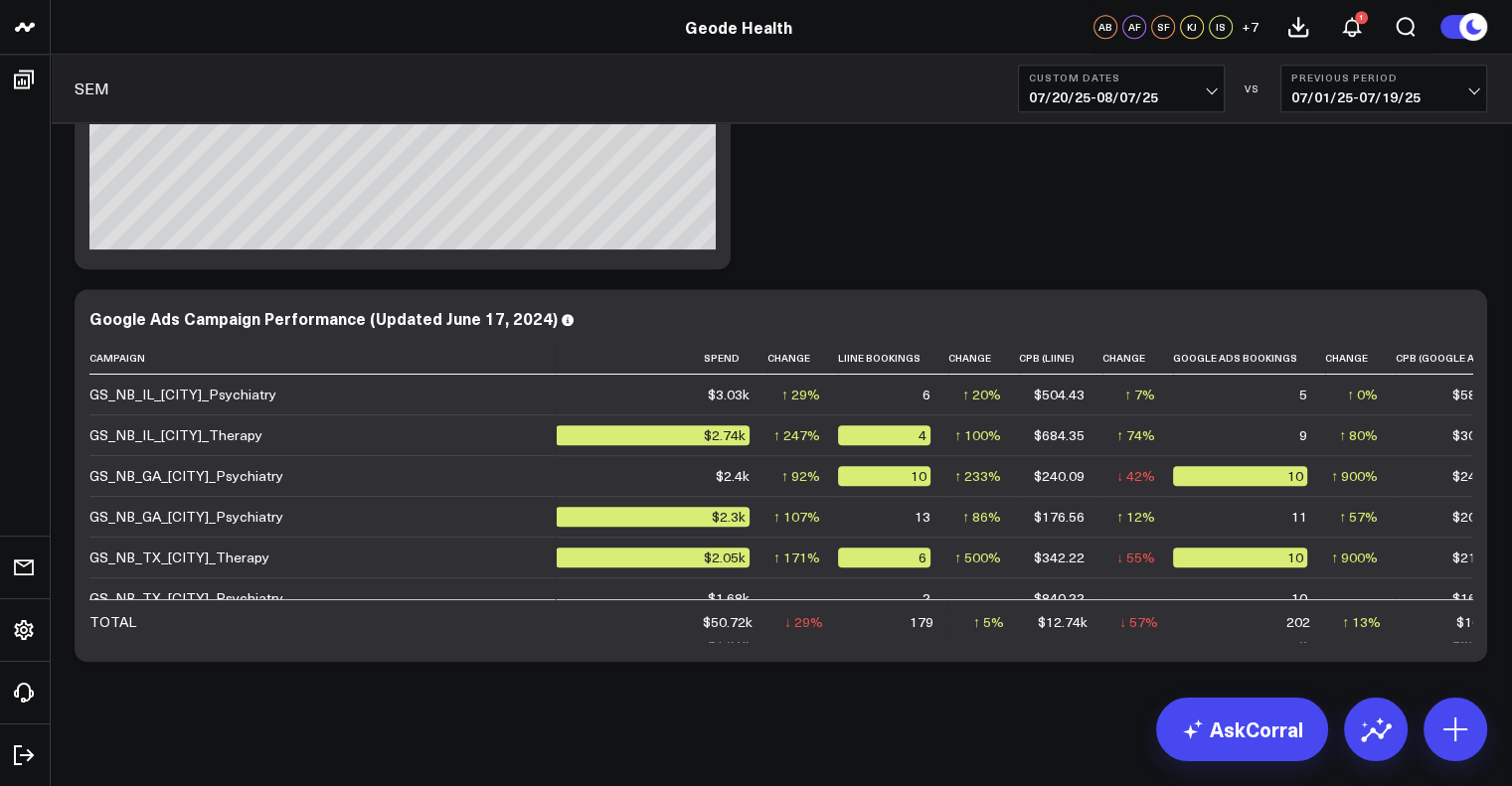 click on "Modify via AI Copy link to widget Ask support Remove Create linked copy Executive Summary Web Performance  Mixpanel Screener Questions Google Ads SEO SEM Availability Google Search Console Liine Duplicate to Executive Summary Web Performance  Mixpanel Screener Questions Google Ads SEO SEM Availability Google Search Console Liine Move to Executive Summary Web Performance  Mixpanel Screener Questions Google Ads SEO SEM Availability Google Search Console Liine Change chart to Fuel Gauge Fuel Gauge w/o Comparison Comparison Bar Static Number Line Chart for Date Comparison Bar Chart Bar Chart w/o Comparison Wide Bar Chart Wide Bar Chart w/o Comparison Donut Chart Donut Chart w/o Comparison Pie Chart Vertical Funnel Horizontal Funnel US Map US Map (Regional) Line Chart Clustered Column Chart Stacked Area Line Chart Scatterplot Stacked Column Chart Column vs Line Series Sunburst Heat Map Table Table w/ Date Columns Table w/o Comparison Comment Export PNG Edit Widget CPB per Month Ask a Data Analyst Modify via AI SEO" at bounding box center (780, -703) 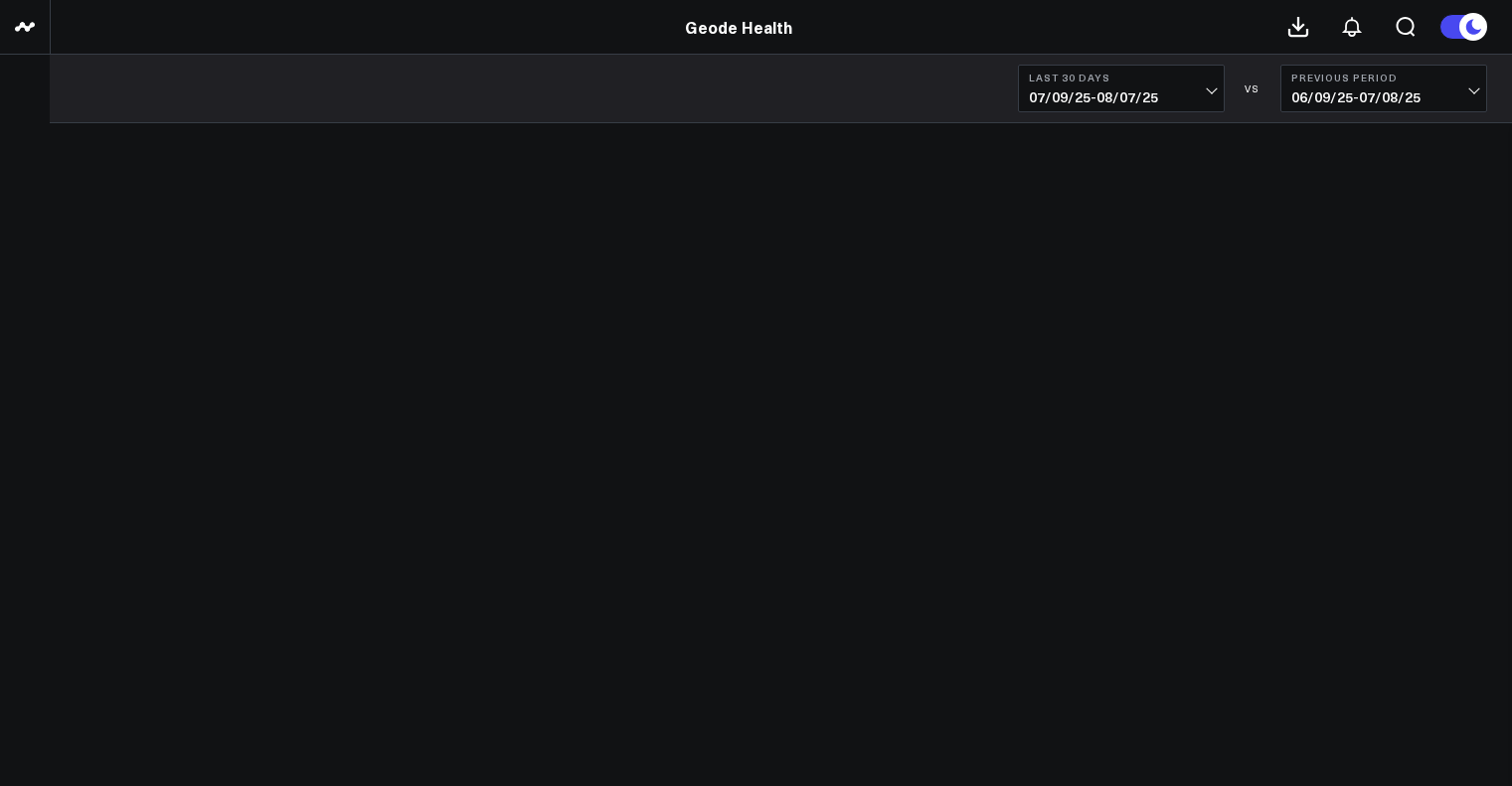 scroll, scrollTop: 0, scrollLeft: 0, axis: both 